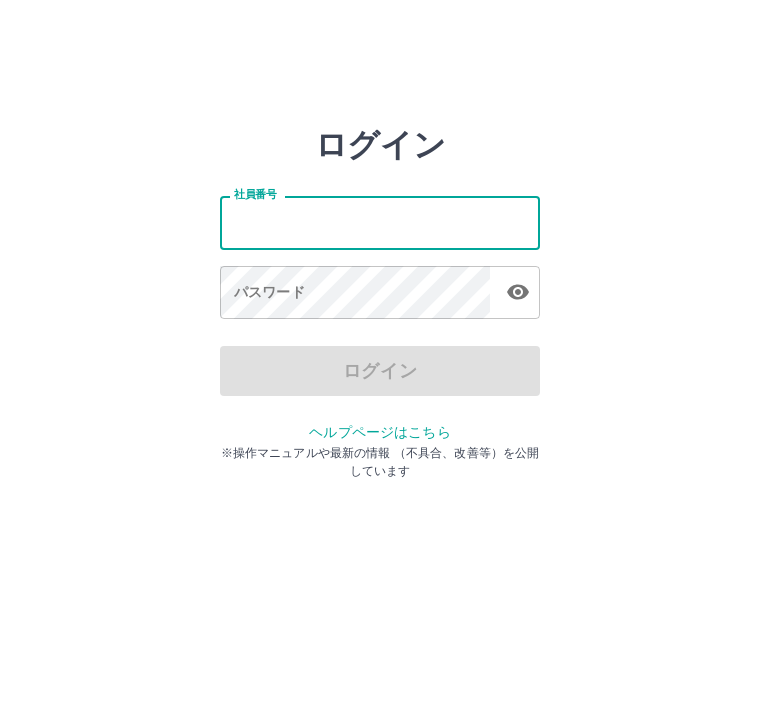 scroll, scrollTop: 0, scrollLeft: 0, axis: both 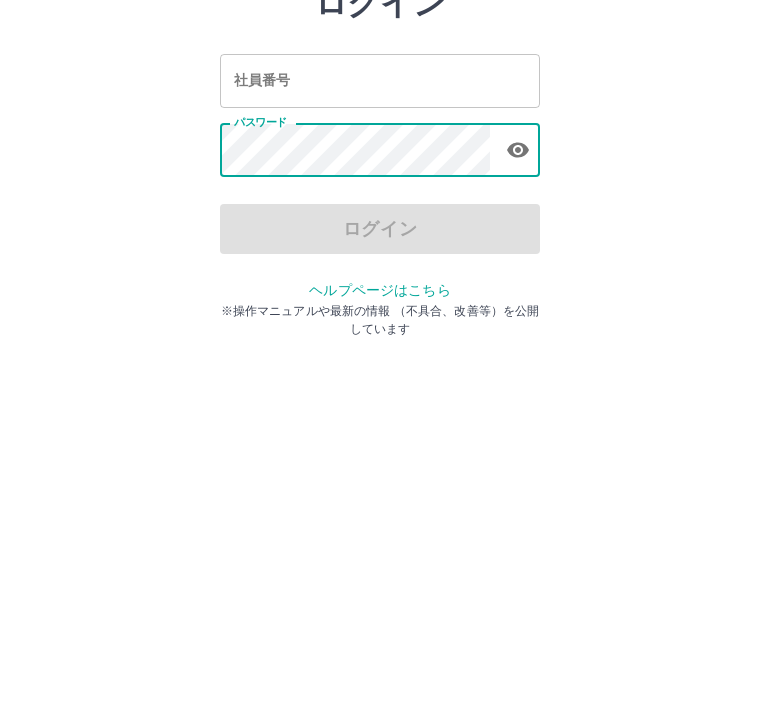 click on "社員番号 社員番号" at bounding box center [380, 222] 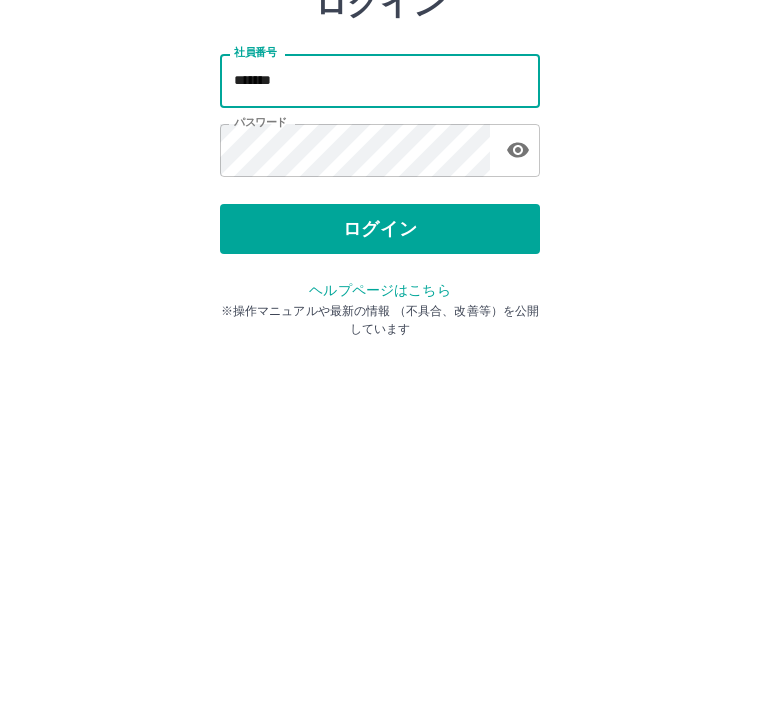 type on "*******" 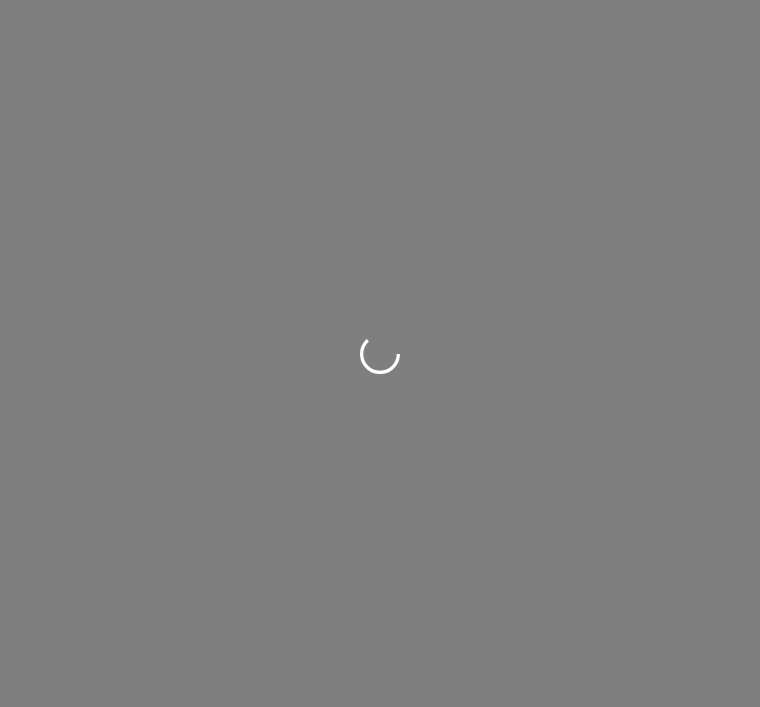 scroll, scrollTop: 0, scrollLeft: 0, axis: both 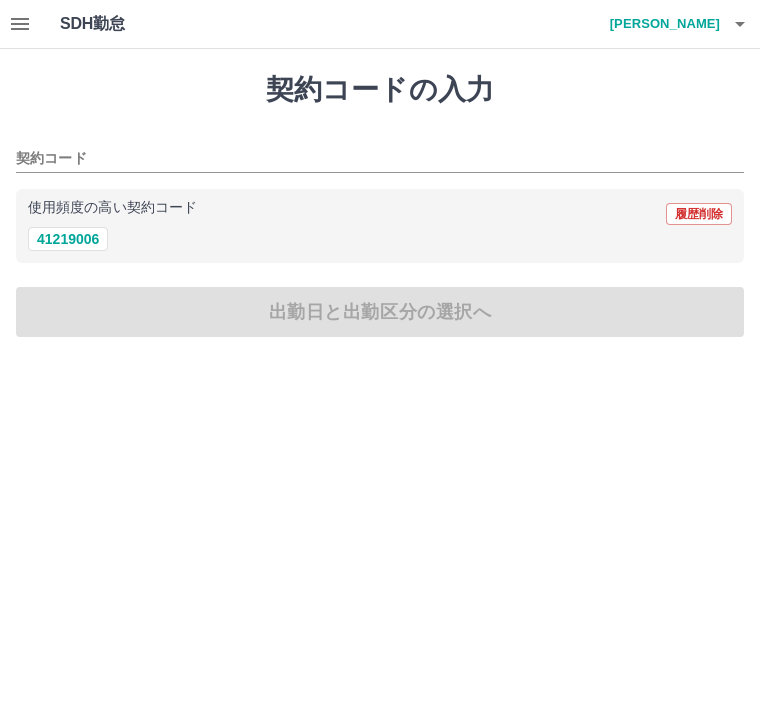 click on "41219006" at bounding box center [68, 239] 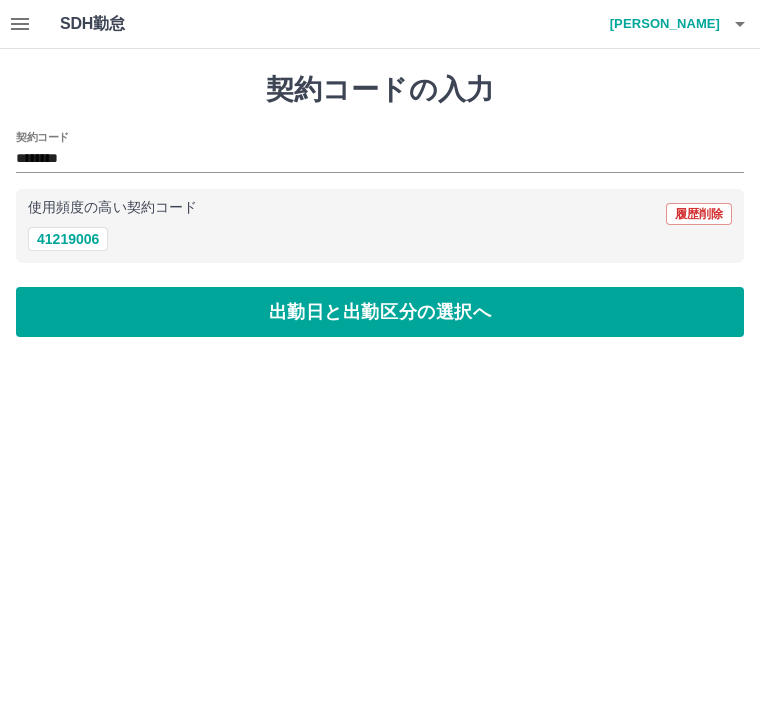 type on "********" 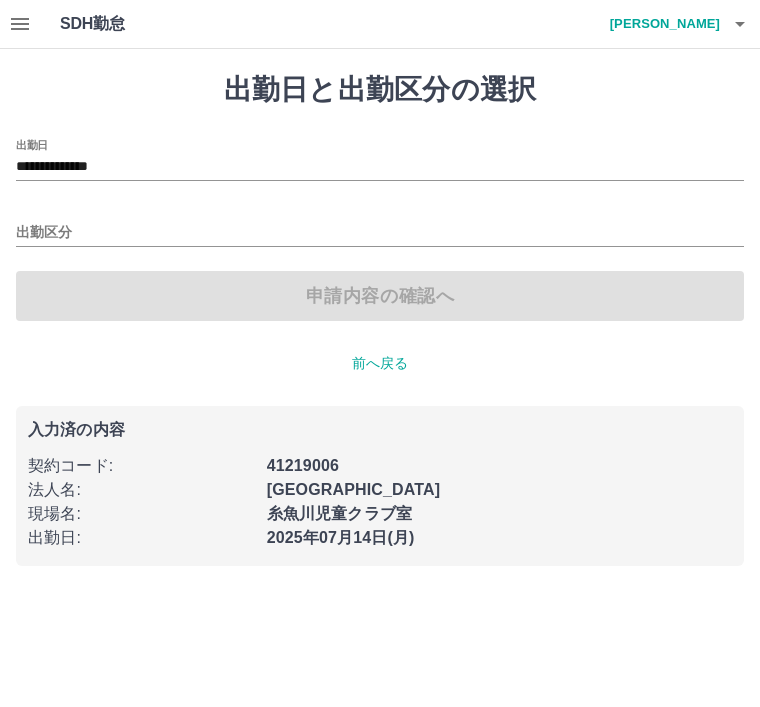 click on "出勤区分" at bounding box center [380, 233] 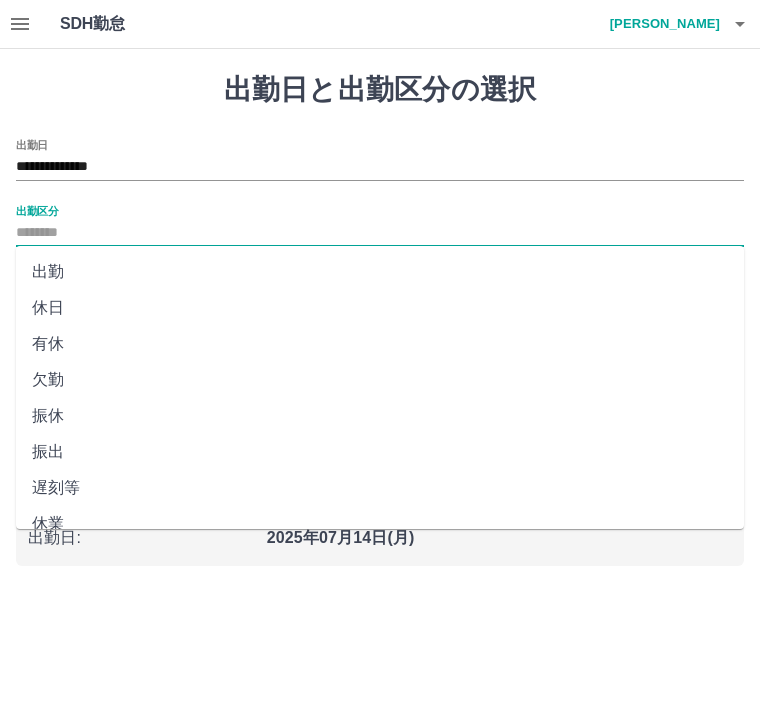 click on "出勤" at bounding box center [380, 272] 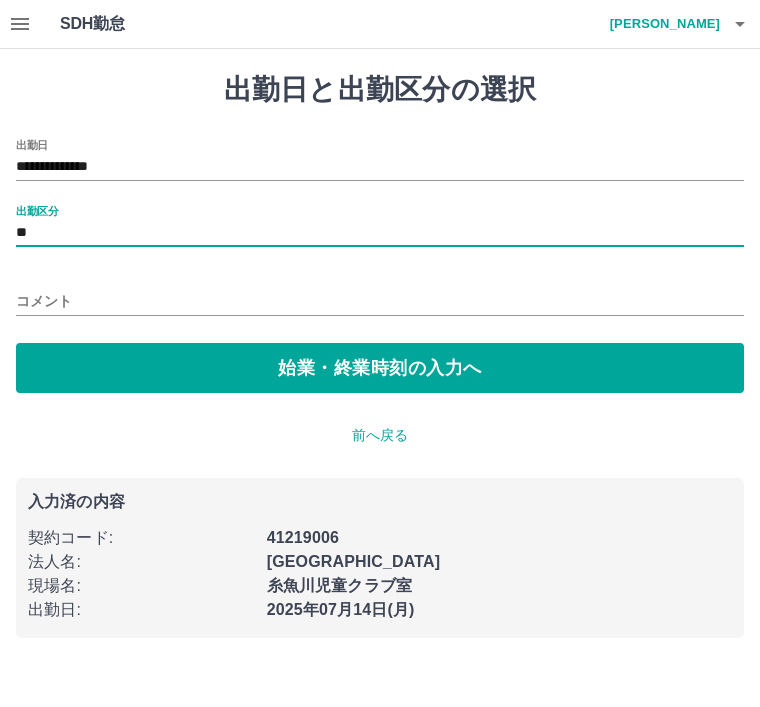 click on "始業・終業時刻の入力へ" at bounding box center [380, 368] 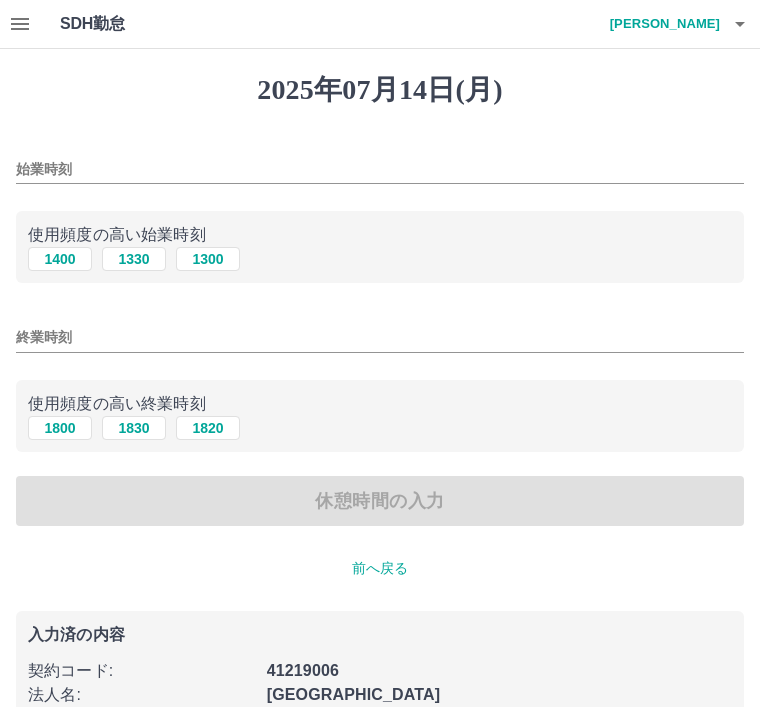 click on "1330" at bounding box center [134, 259] 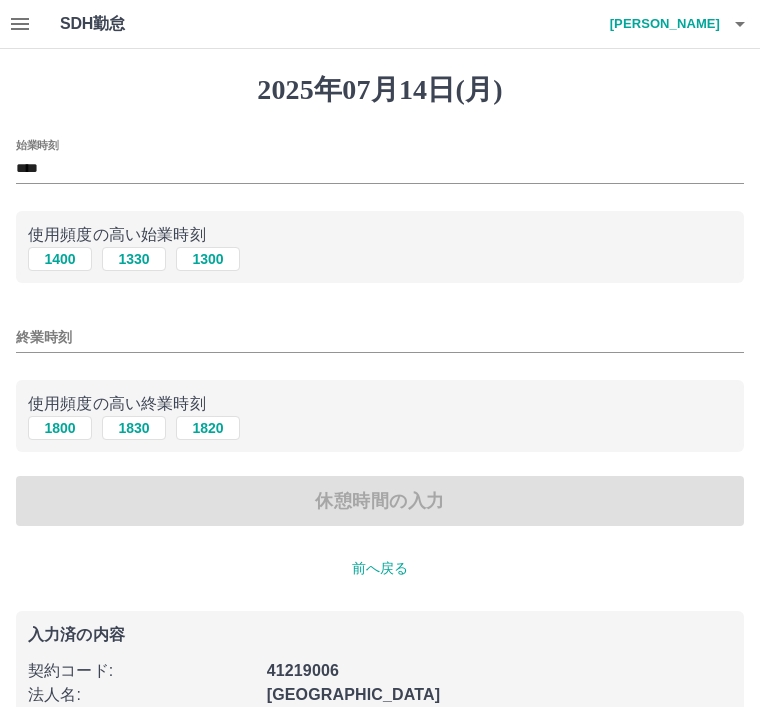 click on "1830" at bounding box center [134, 428] 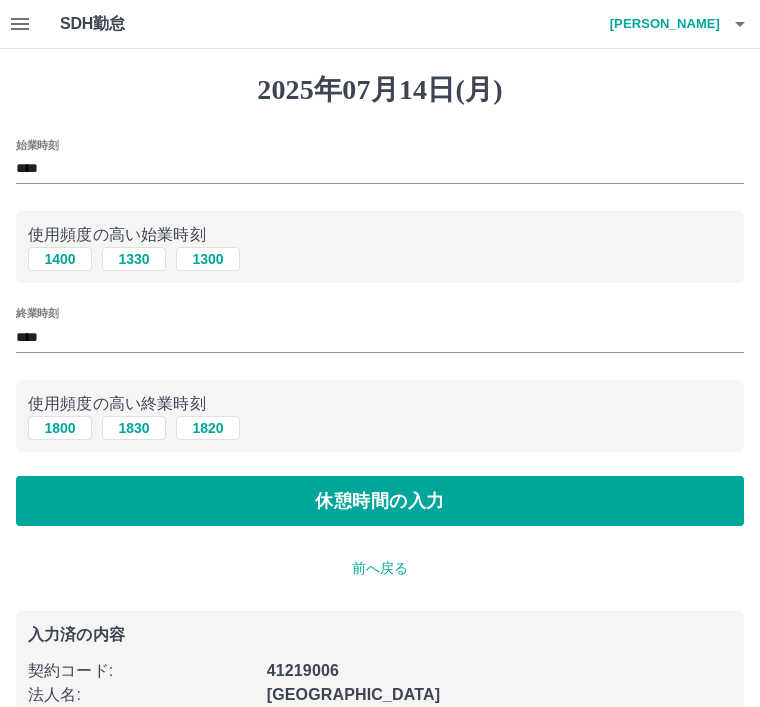 click on "休憩時間の入力" at bounding box center [380, 501] 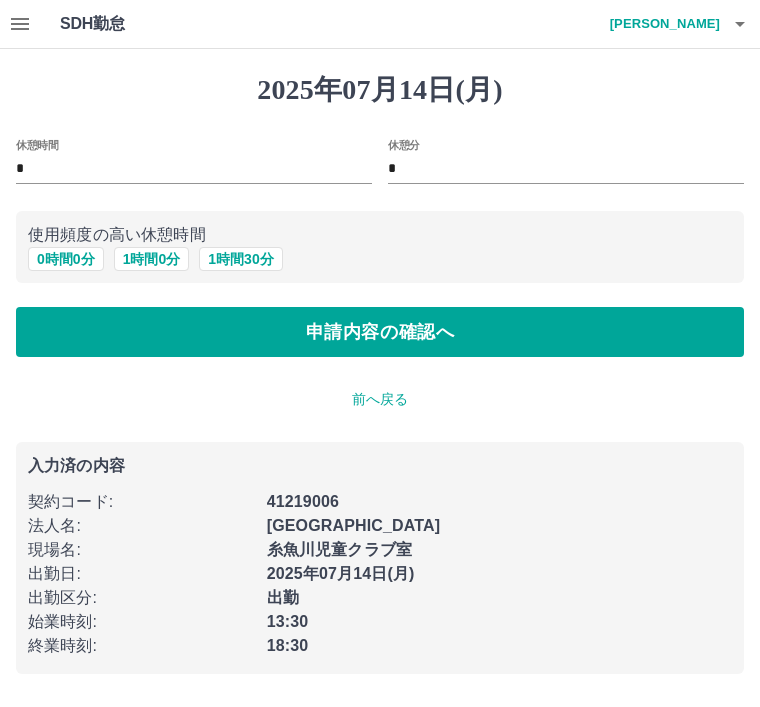 click on "0 時間 0 分" at bounding box center (66, 259) 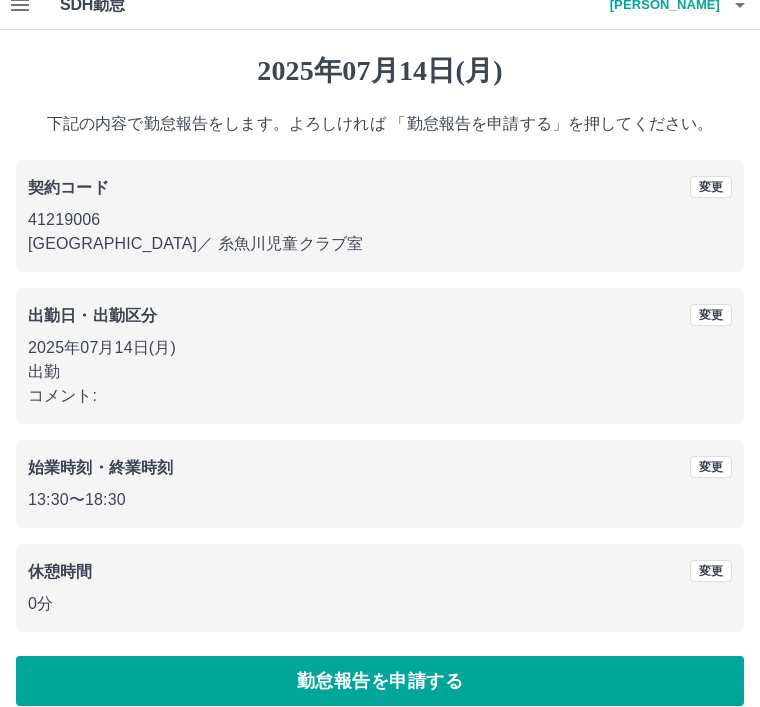 scroll, scrollTop: 41, scrollLeft: 0, axis: vertical 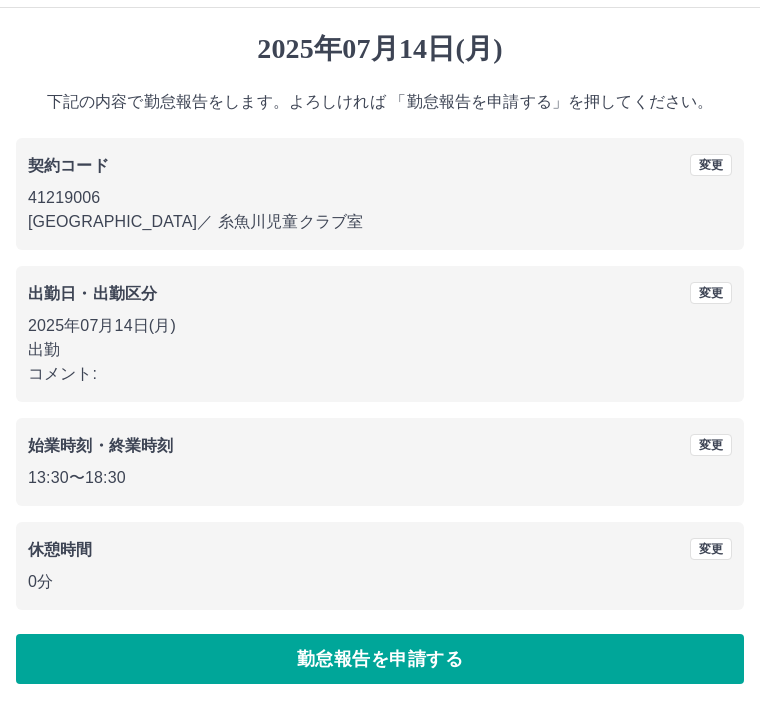 click on "勤怠報告を申請する" at bounding box center [380, 659] 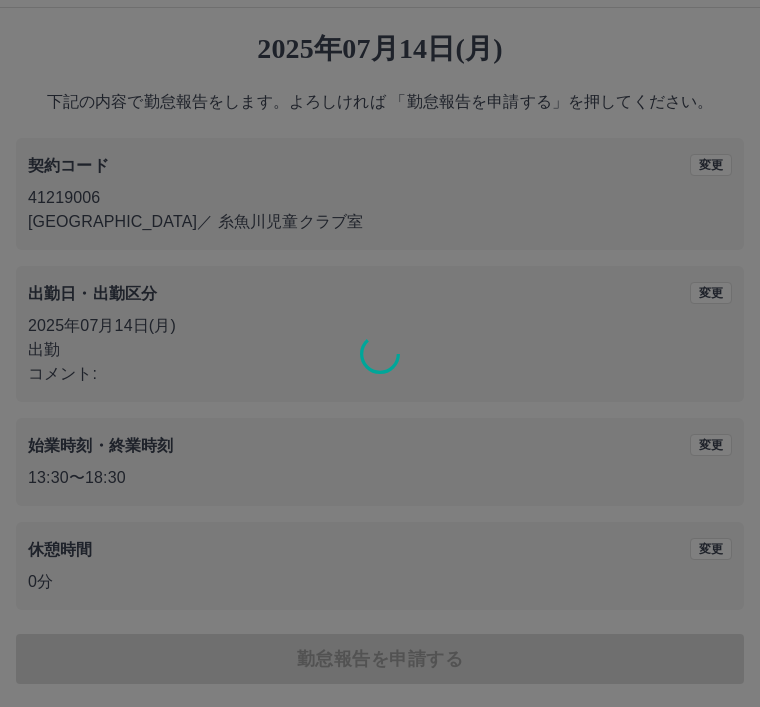 scroll, scrollTop: 0, scrollLeft: 0, axis: both 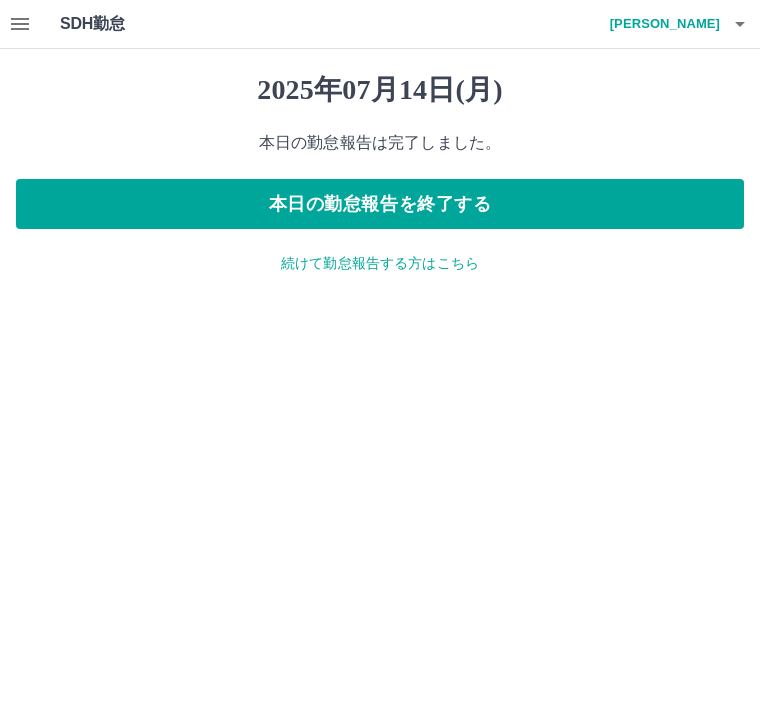 click 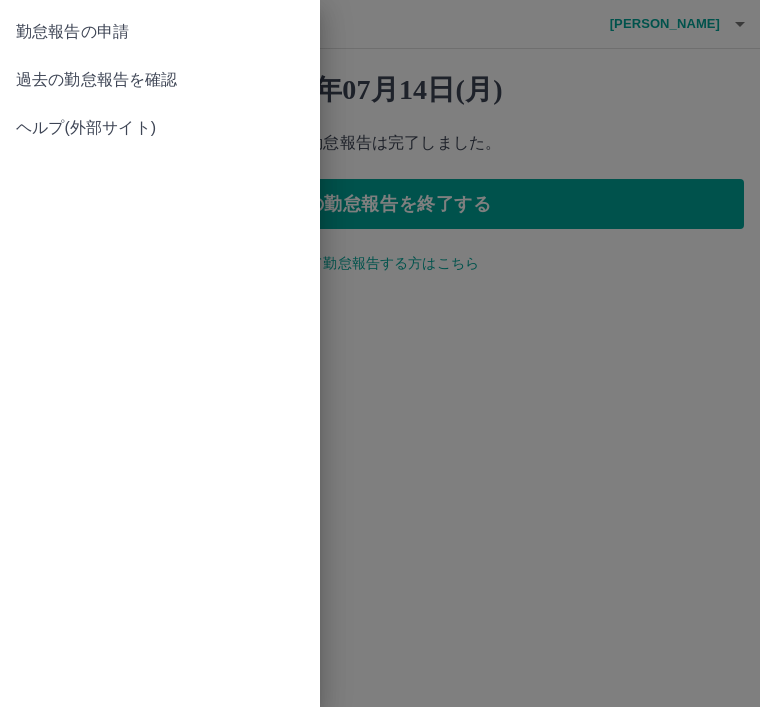 click on "過去の勤怠報告を確認" at bounding box center (160, 80) 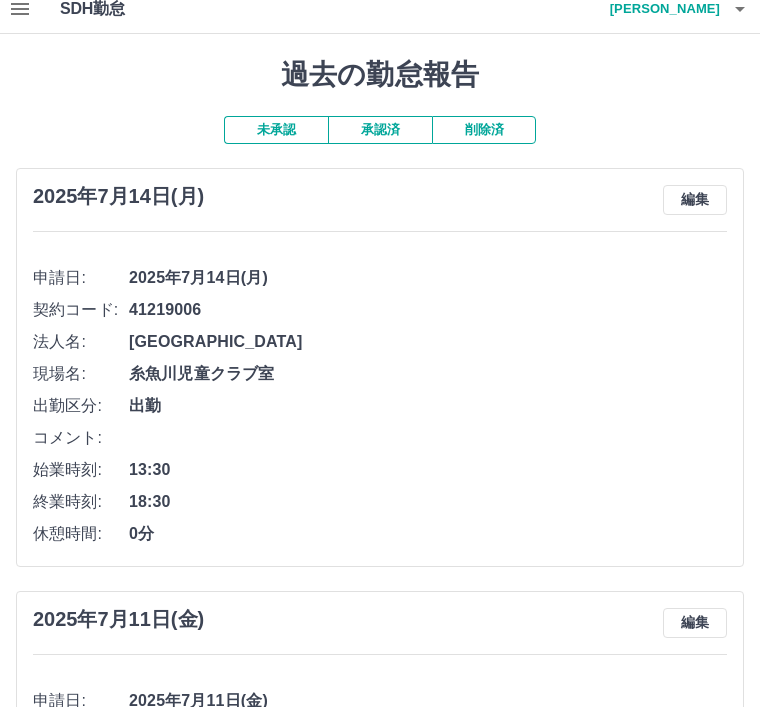 scroll, scrollTop: 0, scrollLeft: 0, axis: both 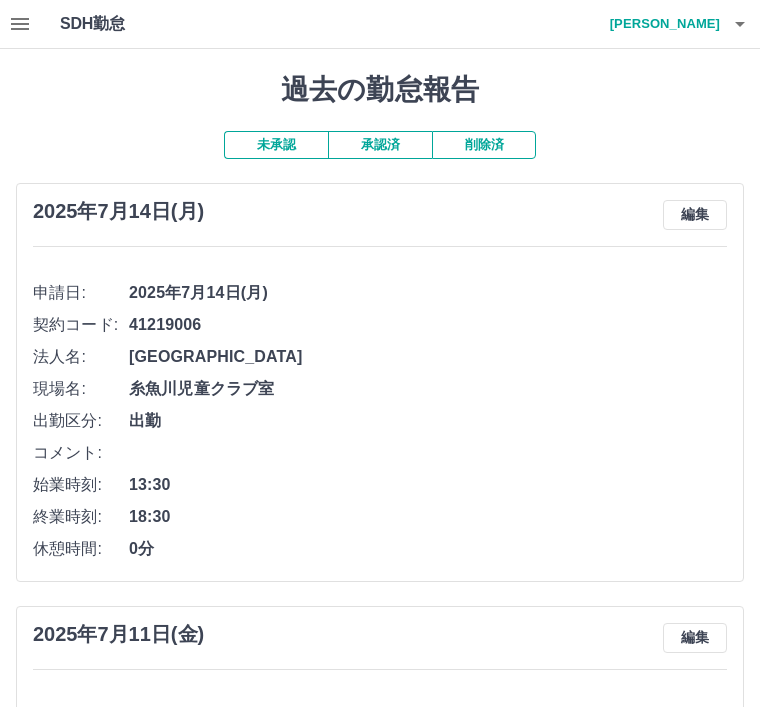 click on "承認済" at bounding box center (380, 145) 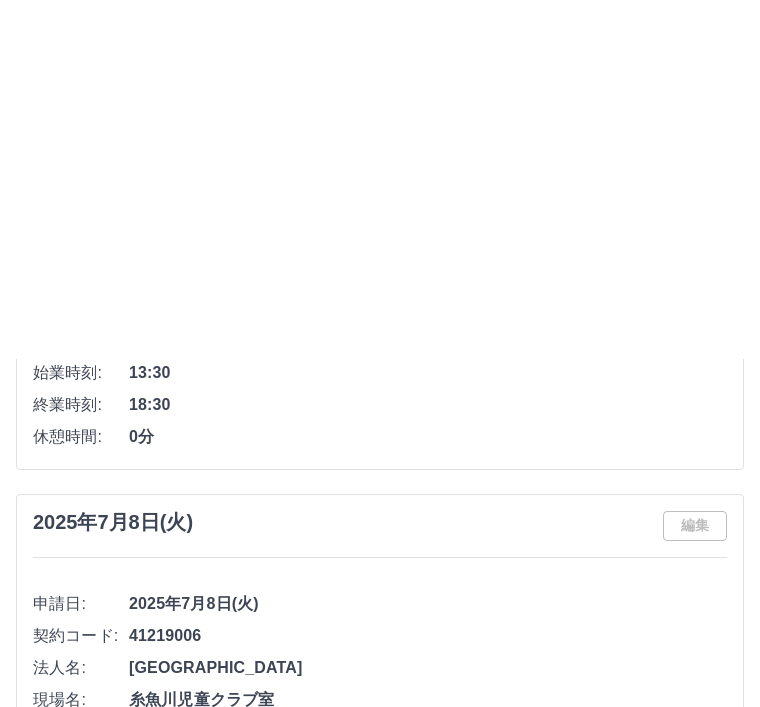 scroll, scrollTop: 0, scrollLeft: 0, axis: both 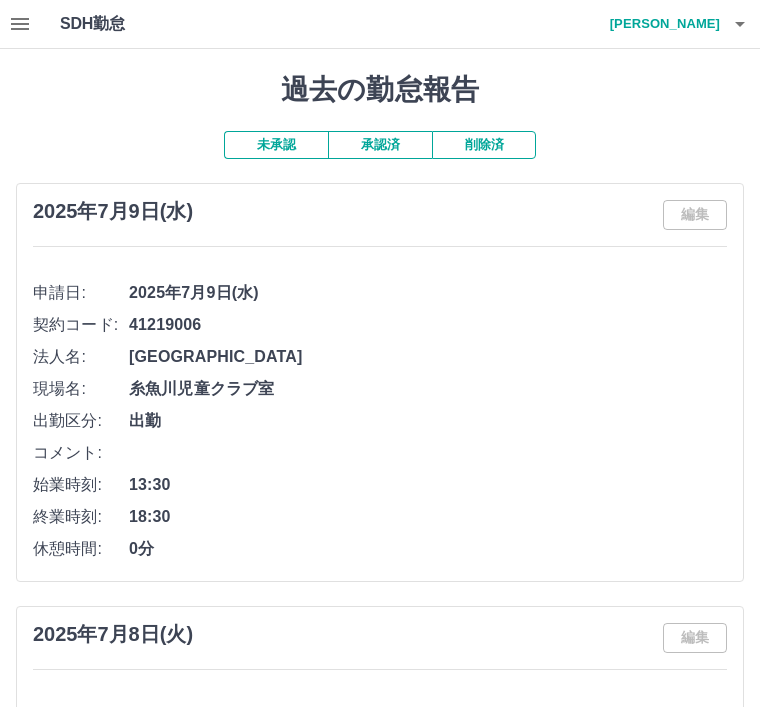 click on "未承認" at bounding box center (276, 145) 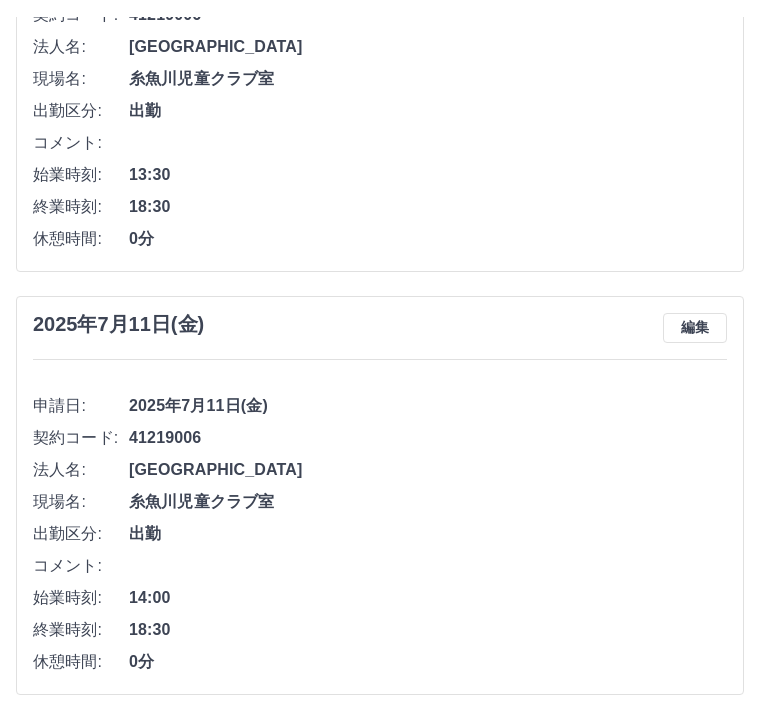 scroll, scrollTop: 0, scrollLeft: 0, axis: both 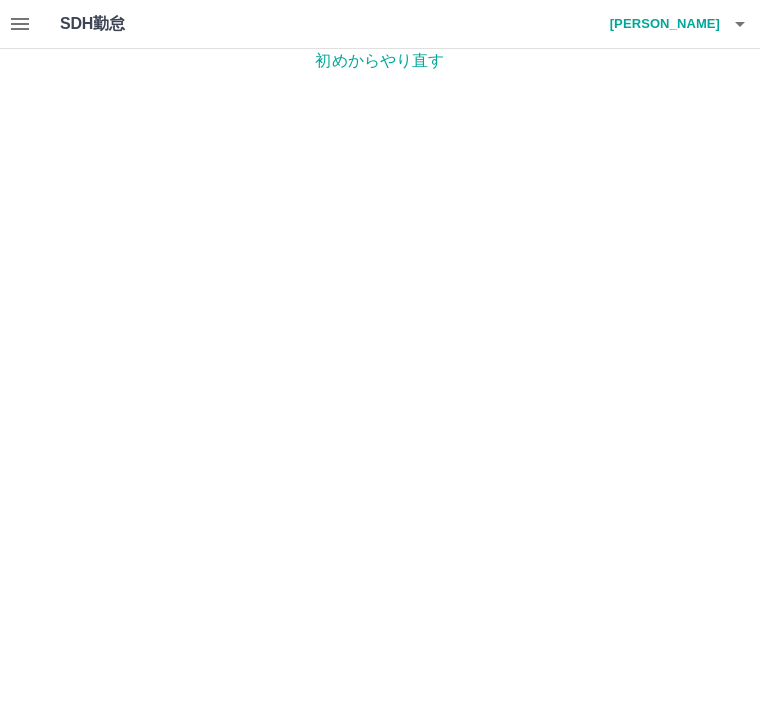 click 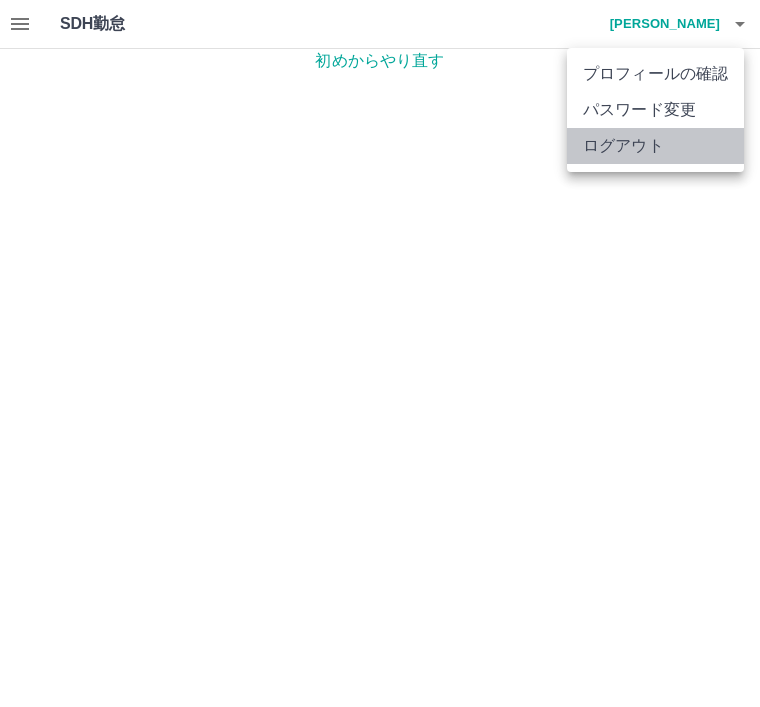click on "ログアウト" at bounding box center [655, 146] 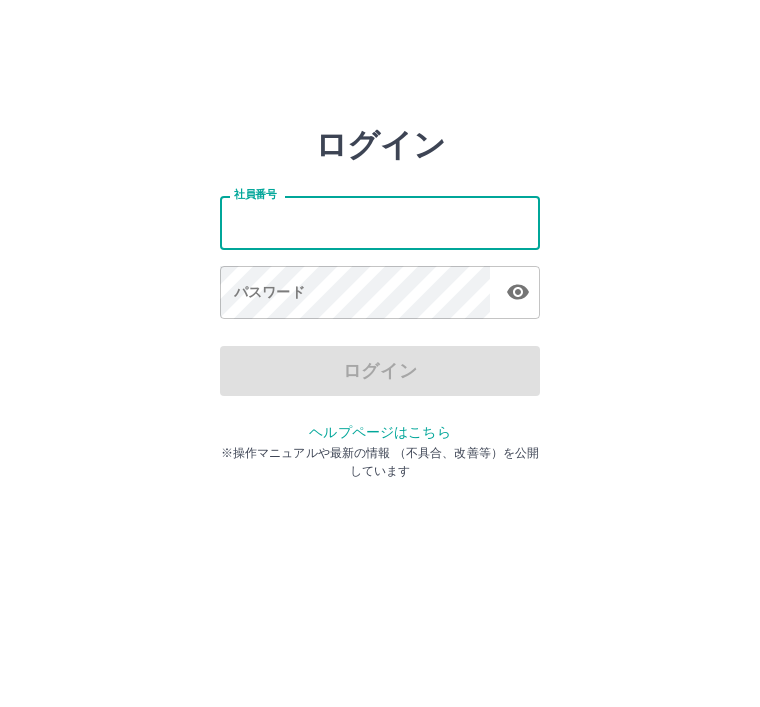 scroll, scrollTop: 0, scrollLeft: 0, axis: both 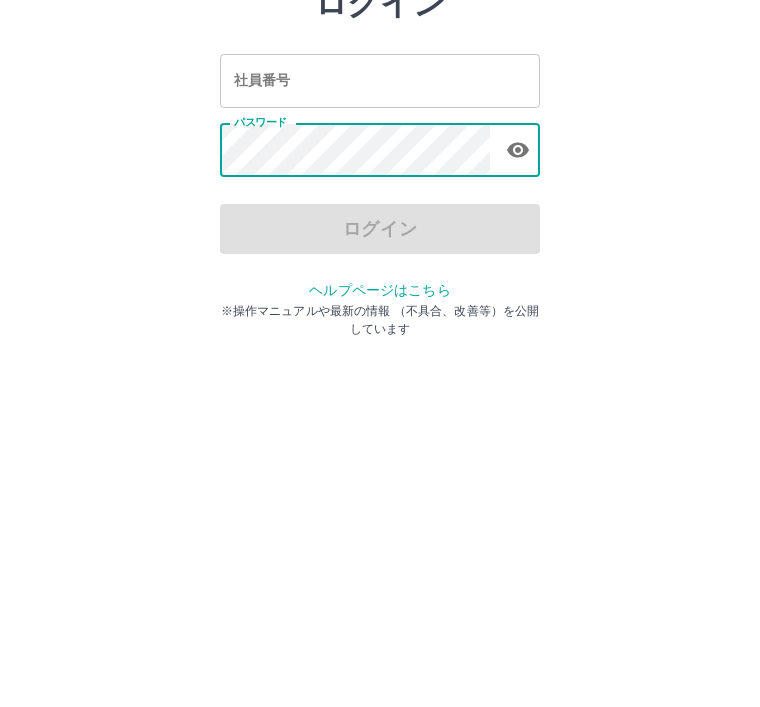 click on "社員番号 社員番号" at bounding box center (380, 222) 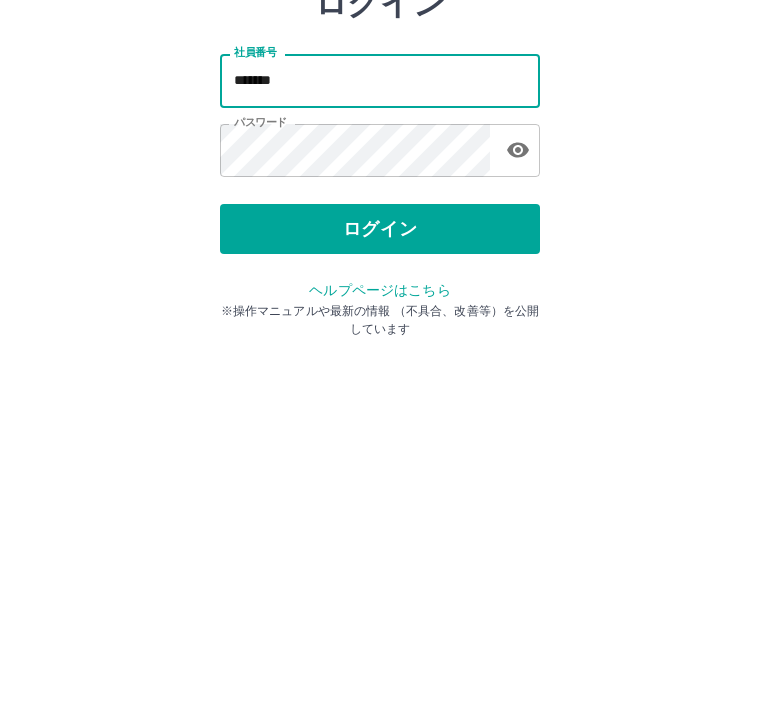 type on "*******" 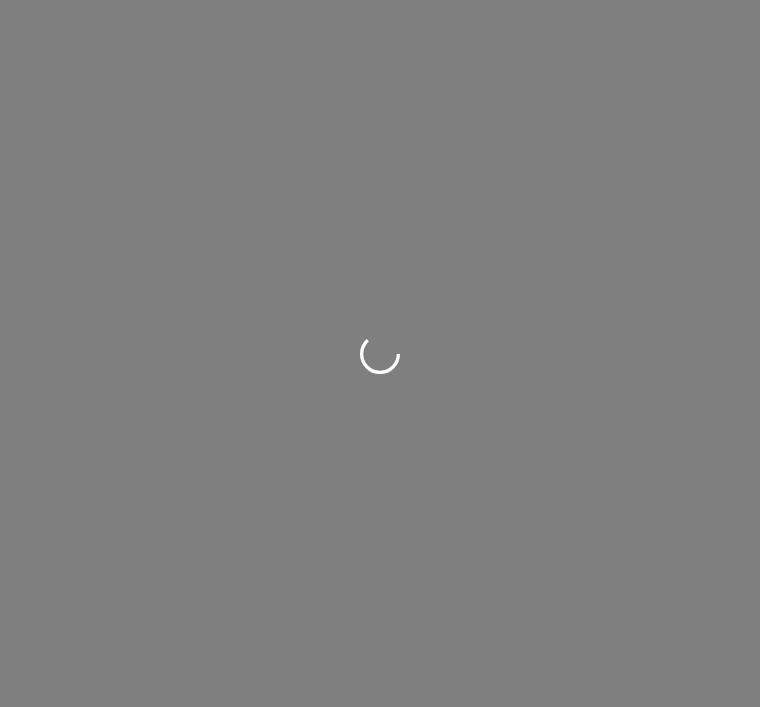 scroll, scrollTop: 0, scrollLeft: 0, axis: both 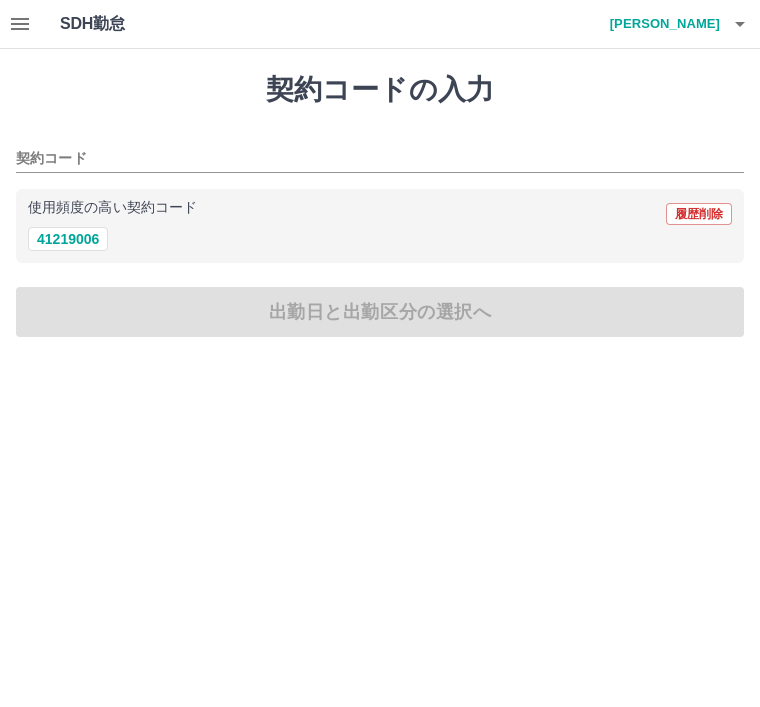 click 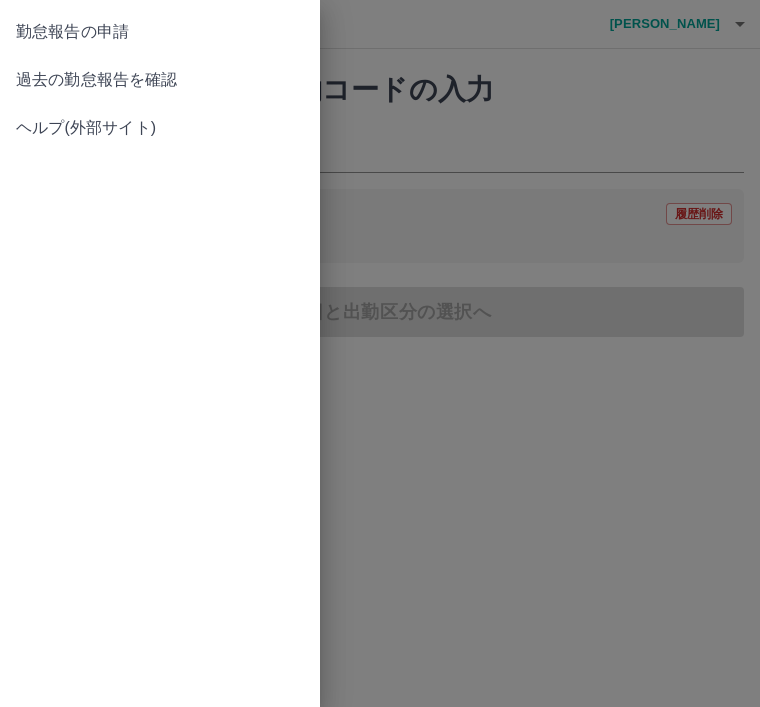 click on "過去の勤怠報告を確認" at bounding box center [160, 80] 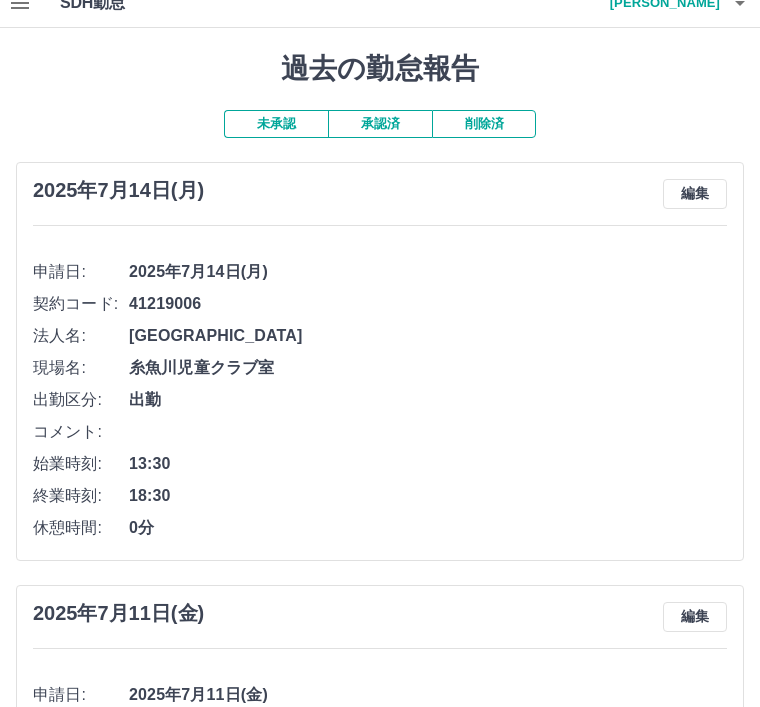 scroll, scrollTop: 0, scrollLeft: 0, axis: both 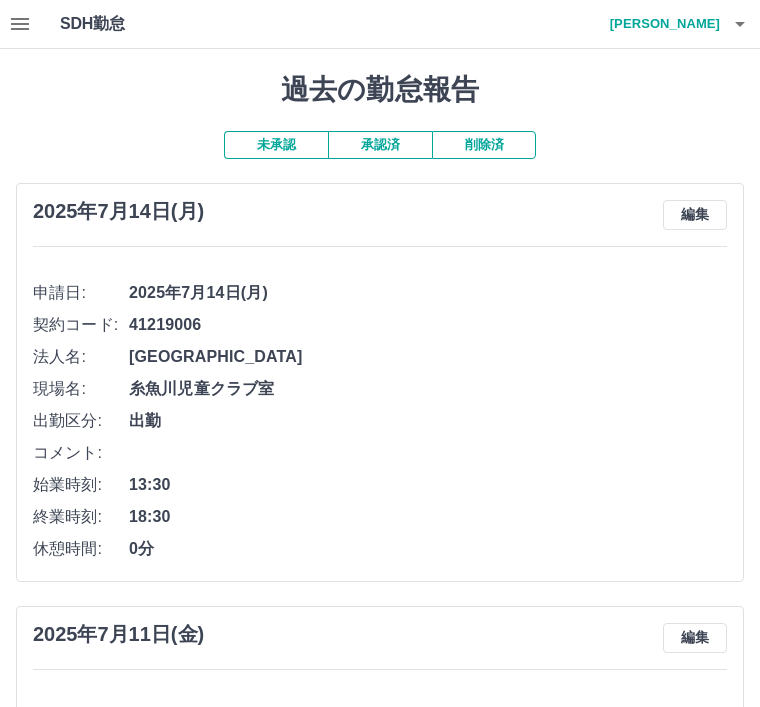 click on "承認済" at bounding box center (380, 145) 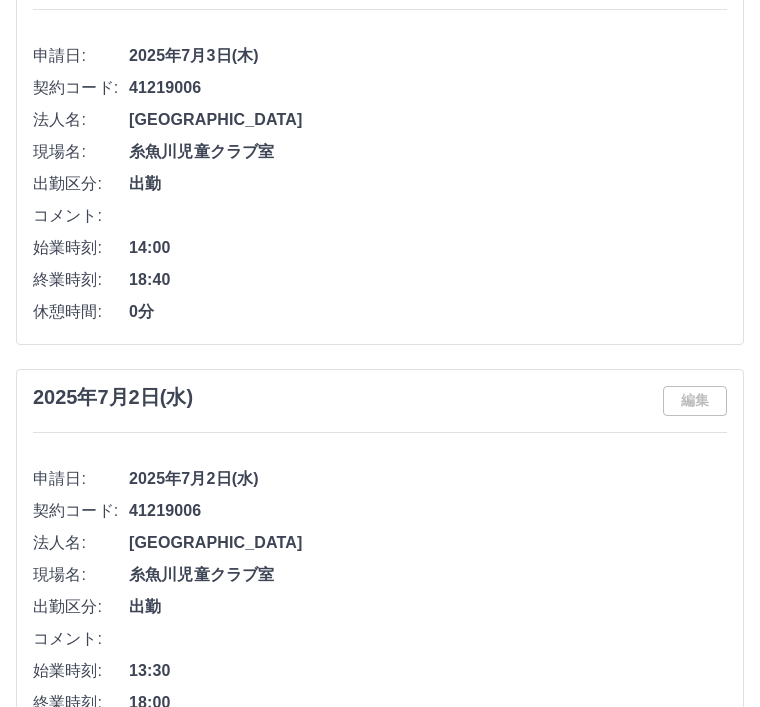 scroll, scrollTop: 1930, scrollLeft: 0, axis: vertical 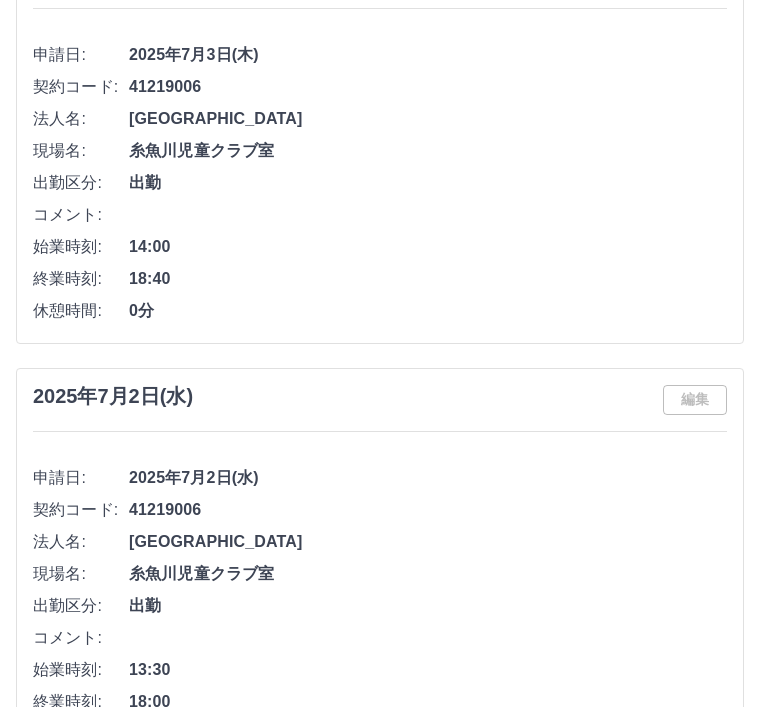 click on "18:00" at bounding box center [428, 702] 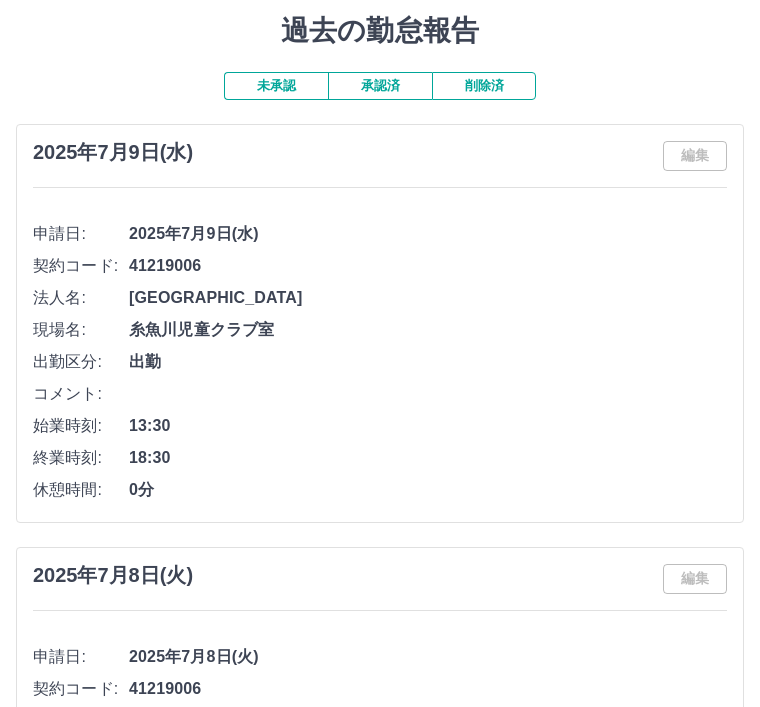 scroll, scrollTop: 0, scrollLeft: 0, axis: both 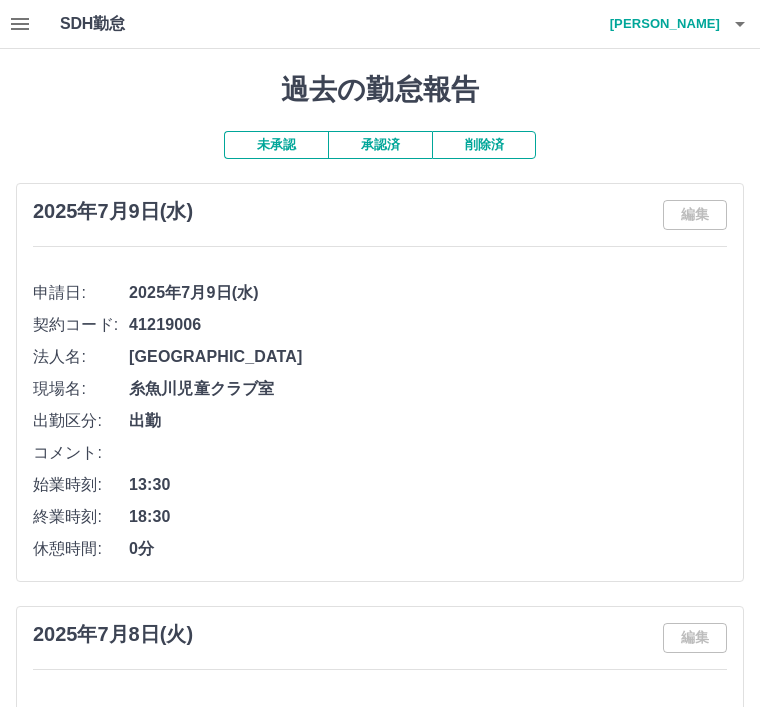 click 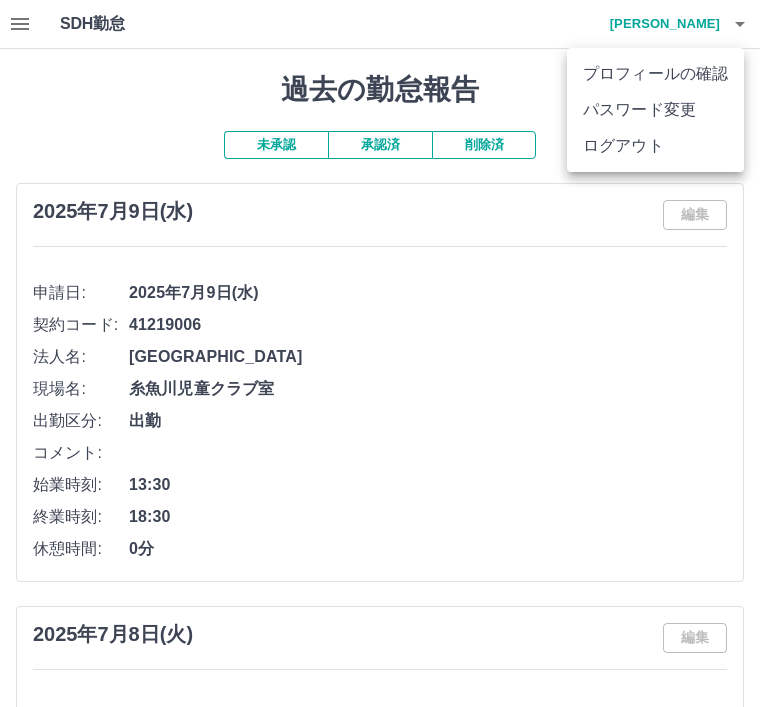click on "ログアウト" at bounding box center (655, 146) 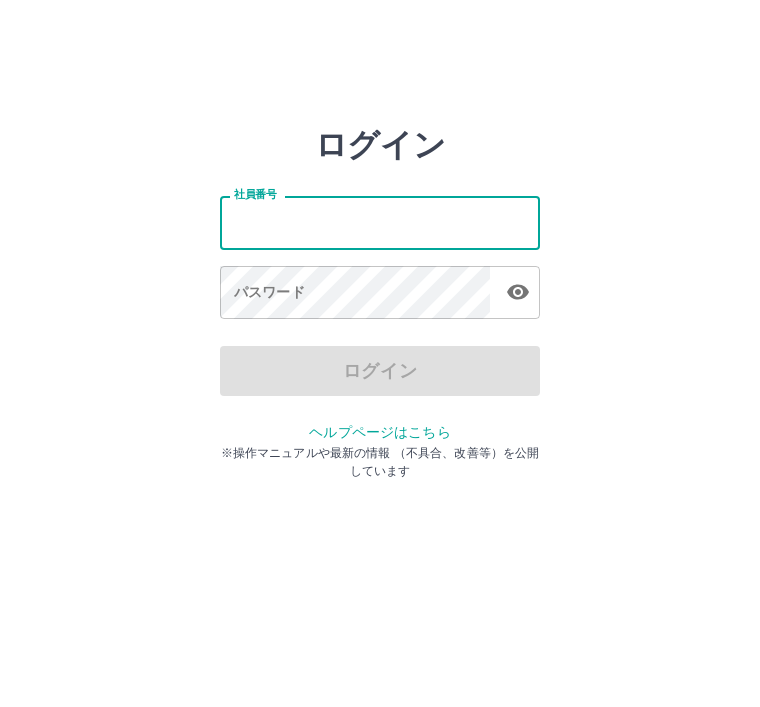 scroll, scrollTop: 0, scrollLeft: 0, axis: both 